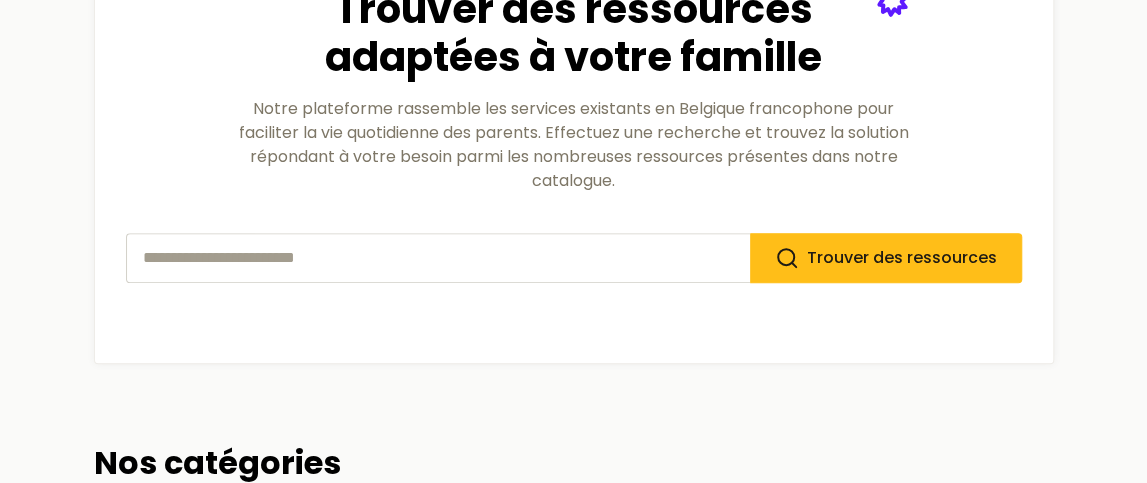 scroll, scrollTop: 226, scrollLeft: 0, axis: vertical 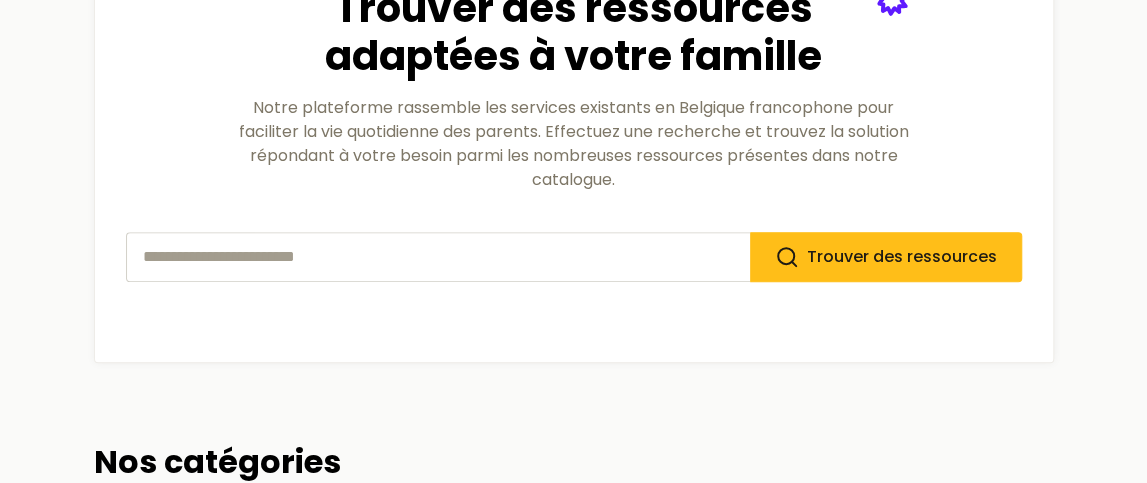 click at bounding box center (438, 257) 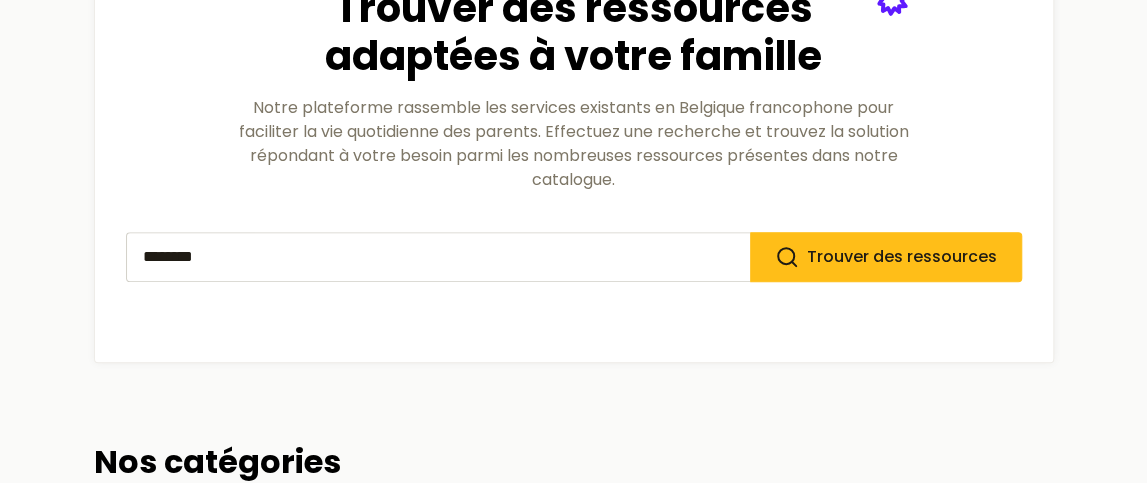 type on "********" 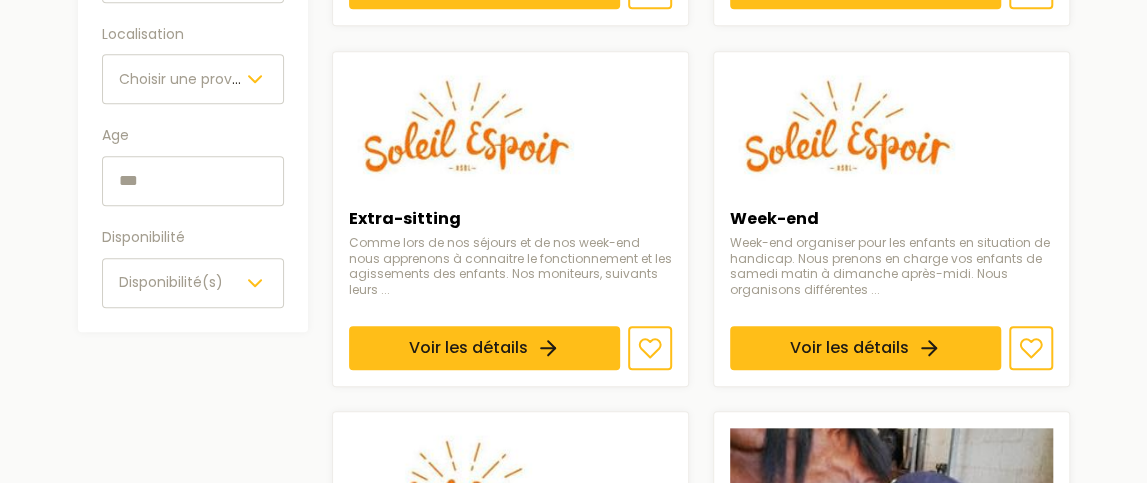 scroll, scrollTop: 742, scrollLeft: 0, axis: vertical 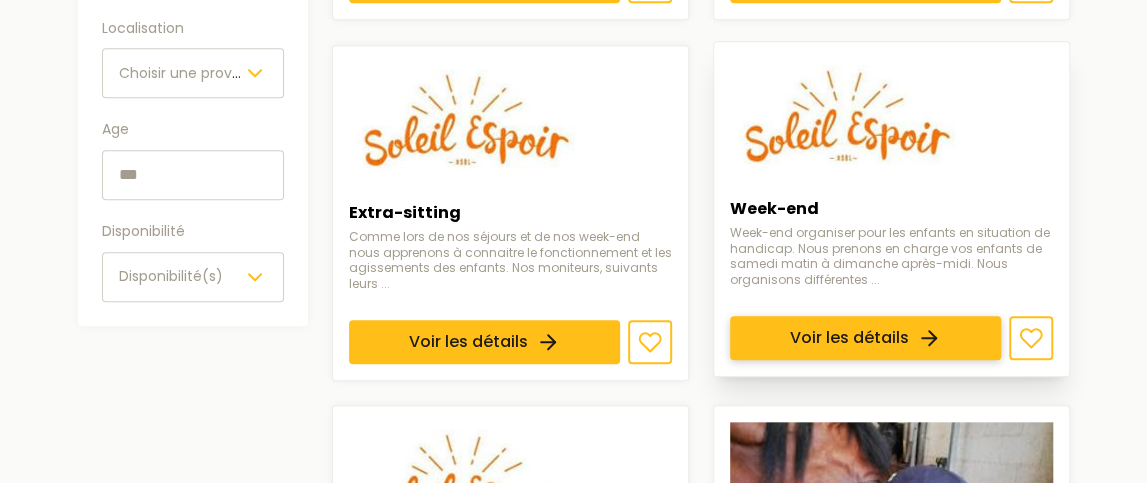 click on "Voir les détails" at bounding box center (865, 338) 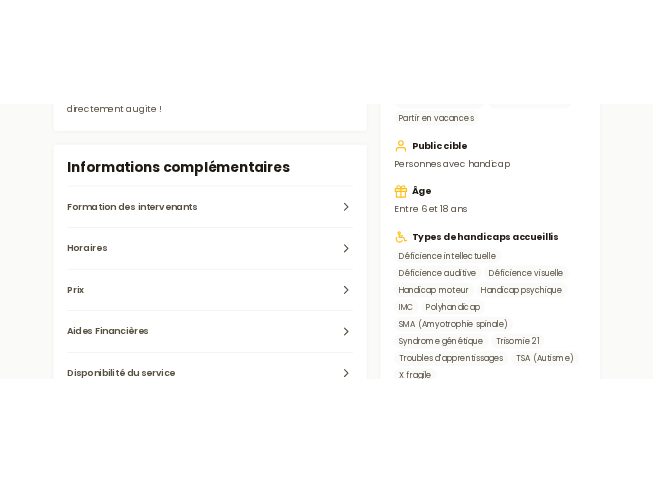 scroll, scrollTop: 589, scrollLeft: 0, axis: vertical 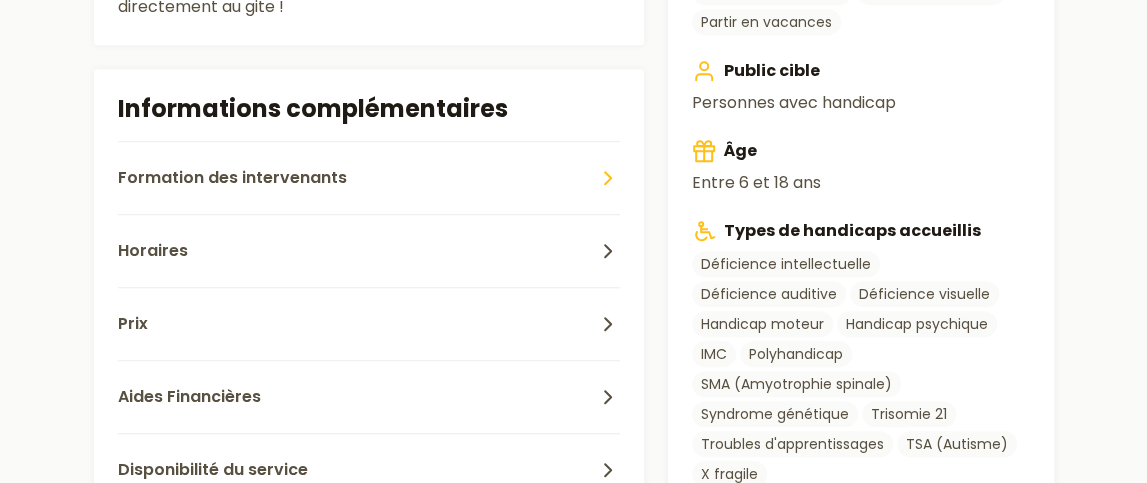 click on "Formation des intervenants" at bounding box center [369, 177] 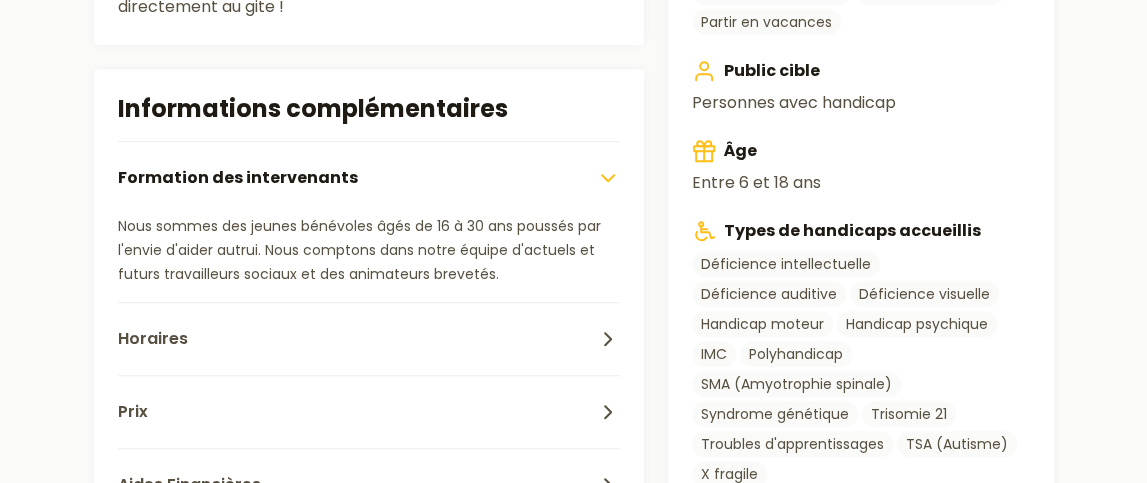 click on "Informations importantes Types de ressources Faire garder mes enfants Trouver une activité Prendre soin de soi Partir en vacances Public cible Personnes avec handicap Âge Entre 6 et 18 ans Types de handicaps accueillis Déficience intellectuelle Déficience auditive Déficience visuelle Handicap moteur Handicap psychique IMC Polyhandicap SMA (Amyotrophie spinale) Syndrome génétique Trisomie 21 Troubles d'apprentissages TSA (Autisme) X fragile Types de difficultés accueillies Difficultés à l'alimentation Difficultés de propreté la nuit Difficultés de propreté le jour Difficultés motrices Épilepsie Hypersensibilité Prise de médicaments TDAH Utilisation d'une communication améliorée alternative Localisation Peut se déplacer dans les provinces suivantes : [PROVINCE], [PROVINCE] Description Week-end organiser pour les enfants en situation de handicap. Nous prenons en charge vos enfants de samedi matin à dimanche après-midi. Nous organisons différentes activité directement au gite !" at bounding box center (574, 401) 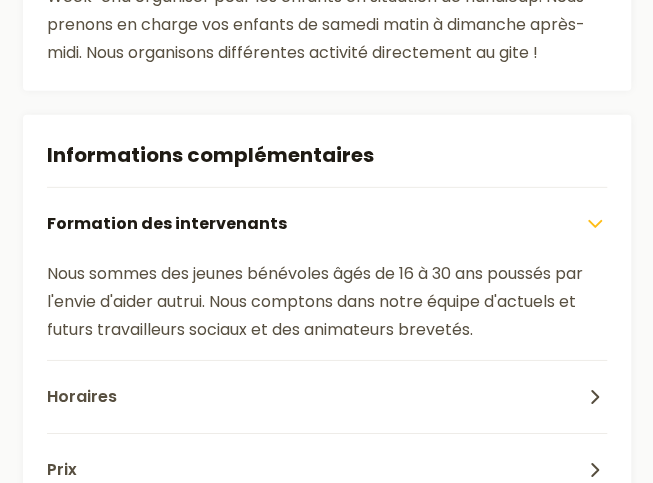 scroll, scrollTop: 1458, scrollLeft: 0, axis: vertical 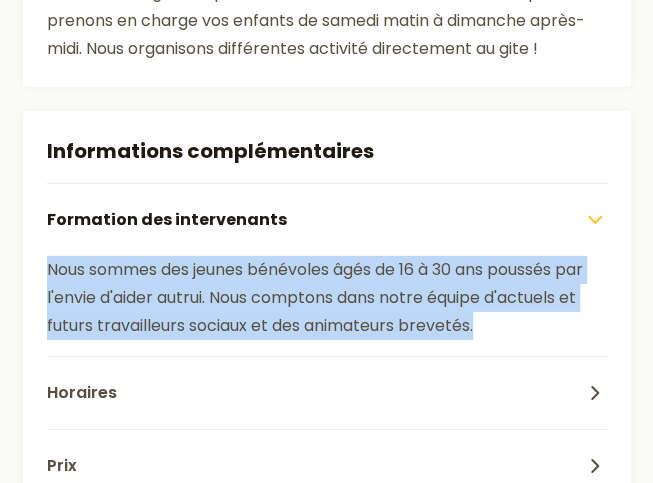 drag, startPoint x: 514, startPoint y: 325, endPoint x: 35, endPoint y: 257, distance: 483.80264 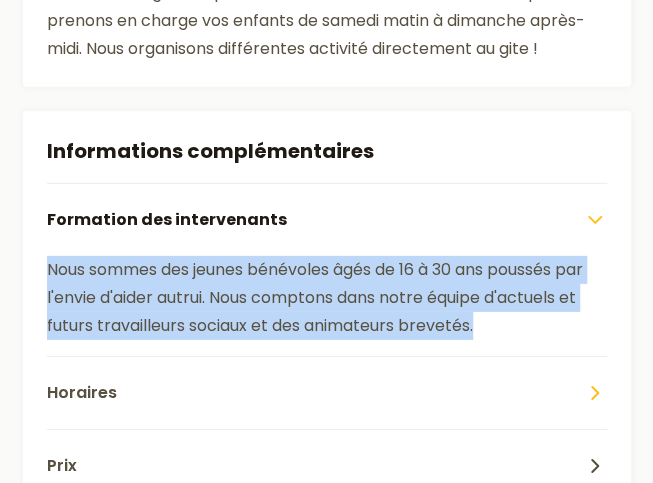 click on "Horaires" at bounding box center [327, 392] 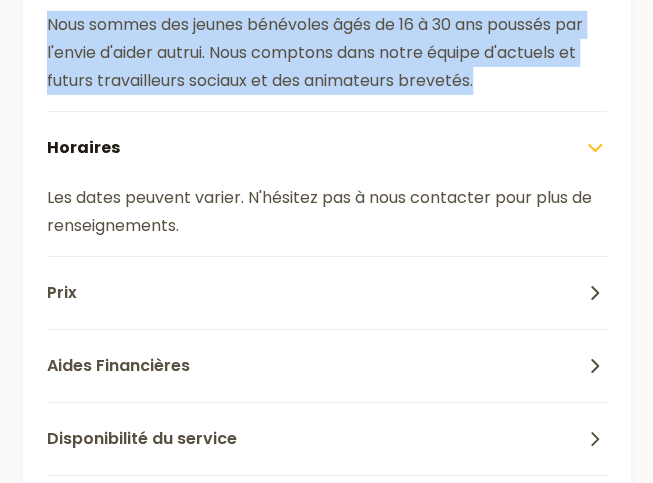 scroll, scrollTop: 1705, scrollLeft: 0, axis: vertical 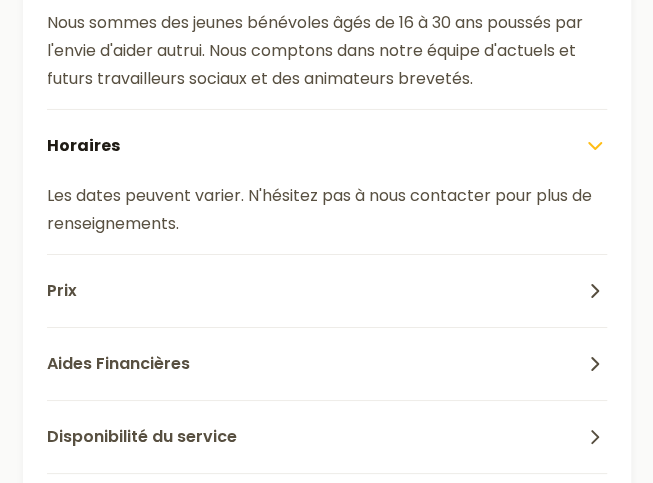 click on "Les dates peuvent varier. N'hésitez pas à nous contacter pour plus de renseignements." at bounding box center (327, 210) 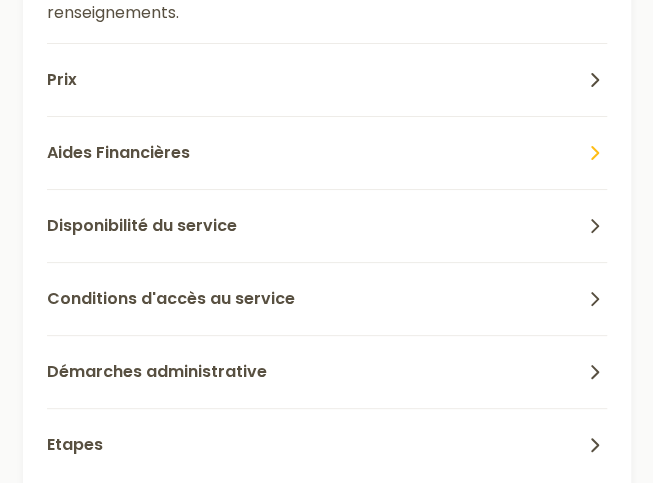 scroll, scrollTop: 1917, scrollLeft: 0, axis: vertical 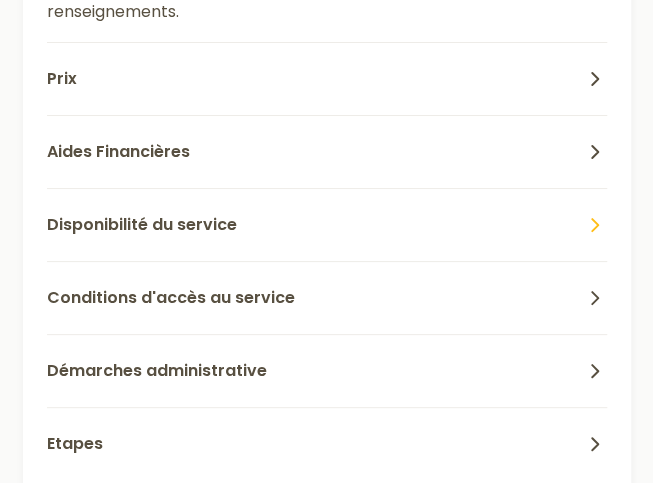 click on "Disponibilité du service" at bounding box center [142, 225] 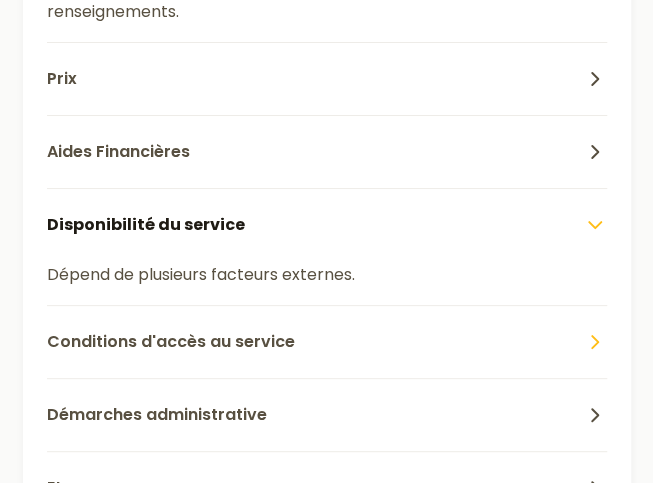 click on "Conditions d'accès au service" at bounding box center (171, 342) 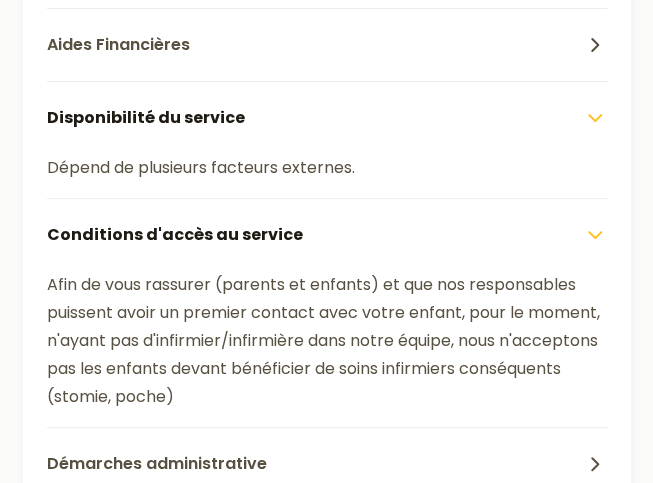 scroll, scrollTop: 2025, scrollLeft: 0, axis: vertical 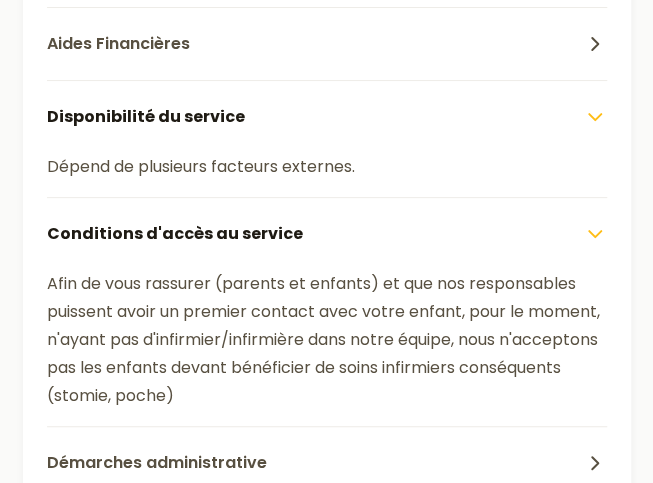 click on "Afin de vous rassurer (parents et enfants) et que nos responsables puissent avoir un premier contact avec votre enfant, pour le moment, n'ayant pas d'infirmier/infirmière dans notre équipe, nous n'acceptons pas les enfants devant bénéficier de soins infirmiers conséquents (stomie, poche)" at bounding box center [327, 340] 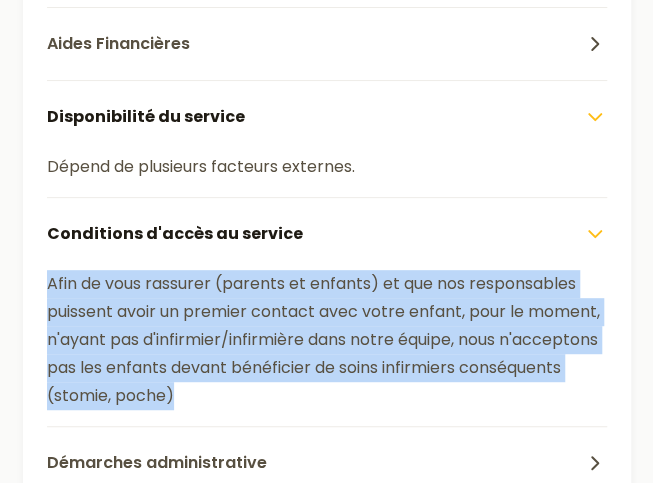 drag, startPoint x: 292, startPoint y: 382, endPoint x: 39, endPoint y: 269, distance: 277.08844 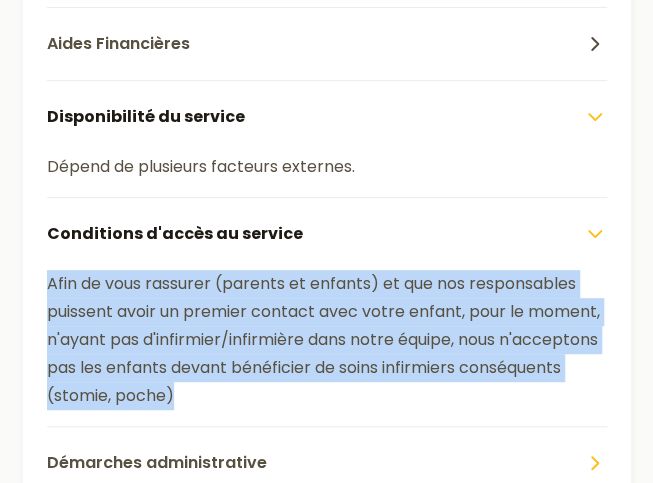 click on "Démarches administrative" at bounding box center (157, 463) 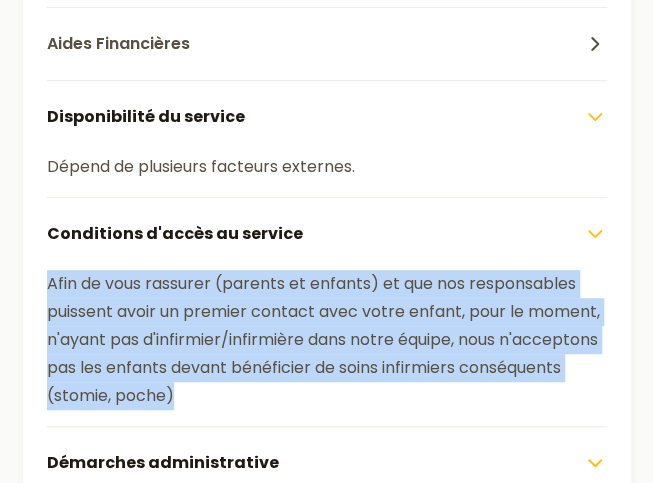 click on "Démarches administrative" at bounding box center [163, 463] 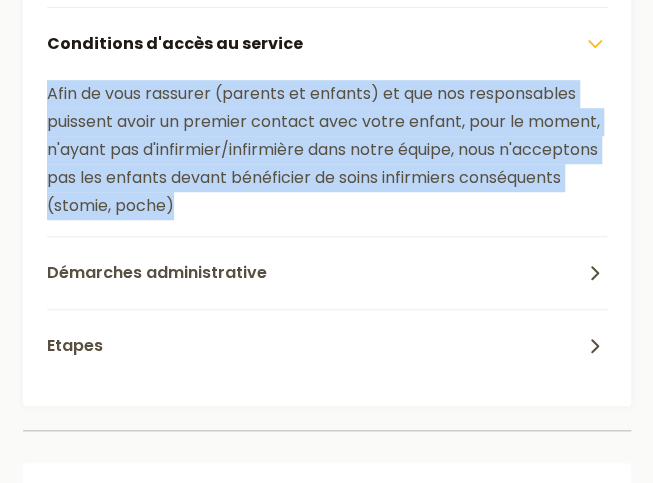 scroll, scrollTop: 2216, scrollLeft: 0, axis: vertical 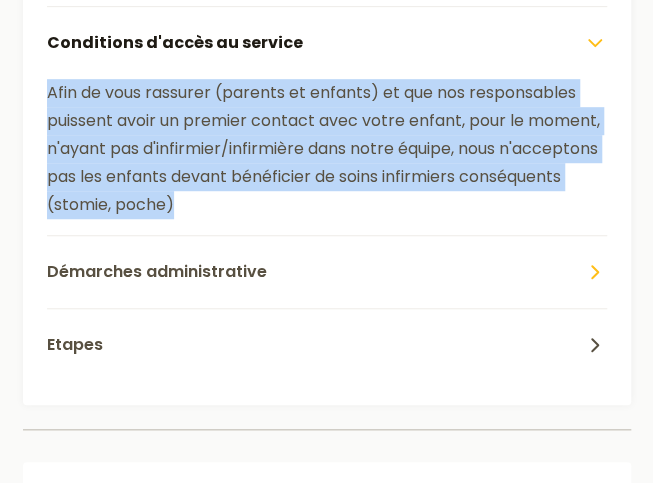 click on "Démarches administrative" at bounding box center (157, 272) 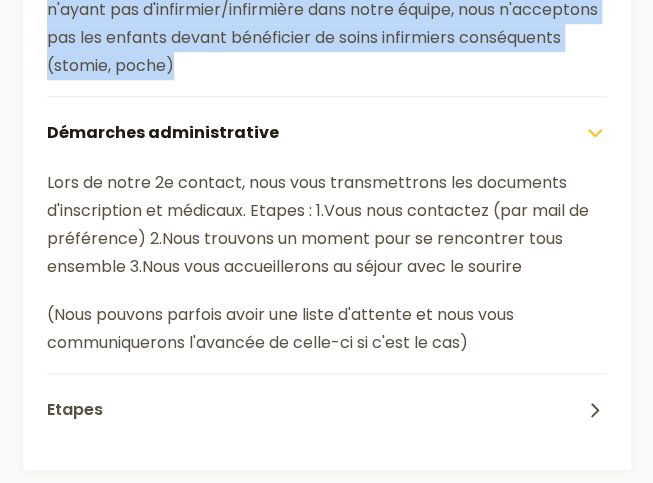 scroll, scrollTop: 2358, scrollLeft: 0, axis: vertical 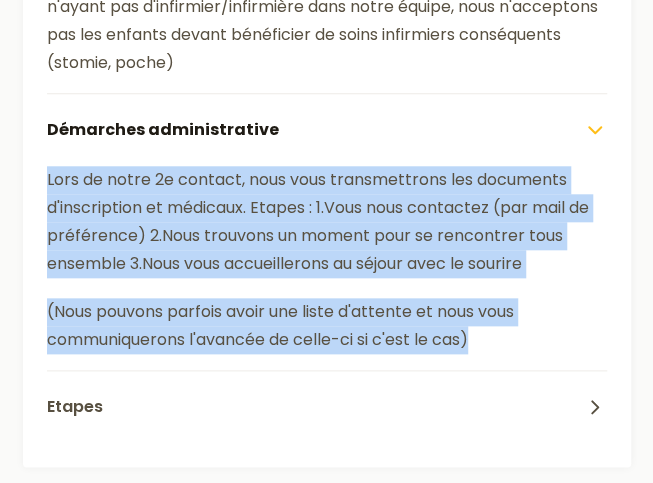drag, startPoint x: 496, startPoint y: 330, endPoint x: 30, endPoint y: 167, distance: 493.68512 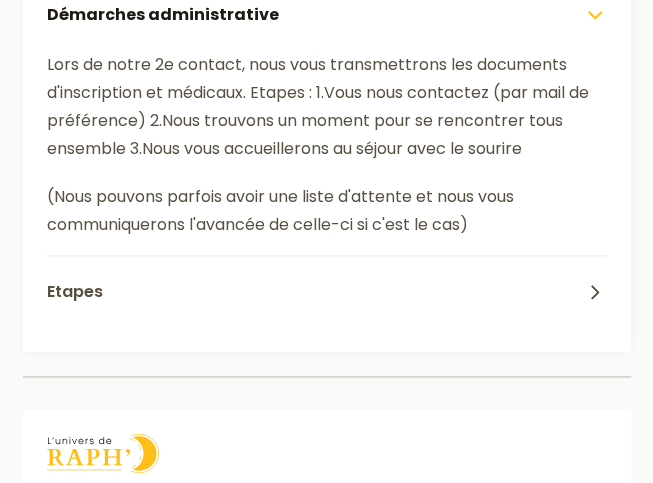 scroll, scrollTop: 2474, scrollLeft: 0, axis: vertical 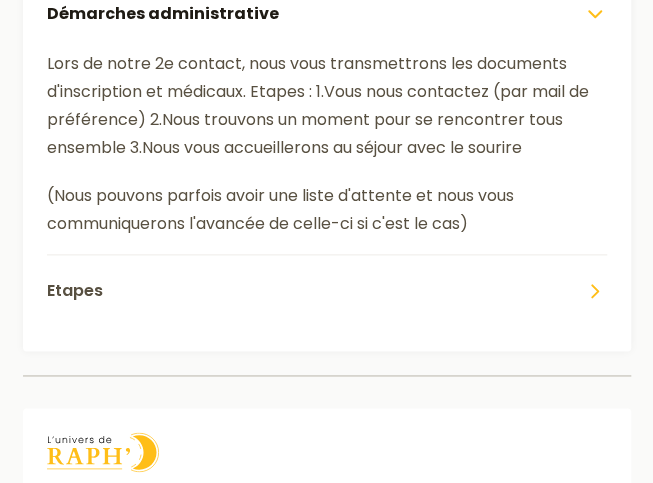 click on "Etapes" at bounding box center (327, 290) 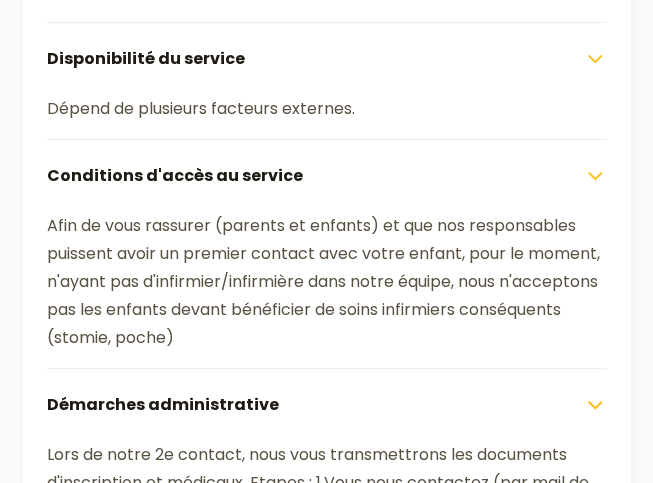 scroll, scrollTop: 2084, scrollLeft: 0, axis: vertical 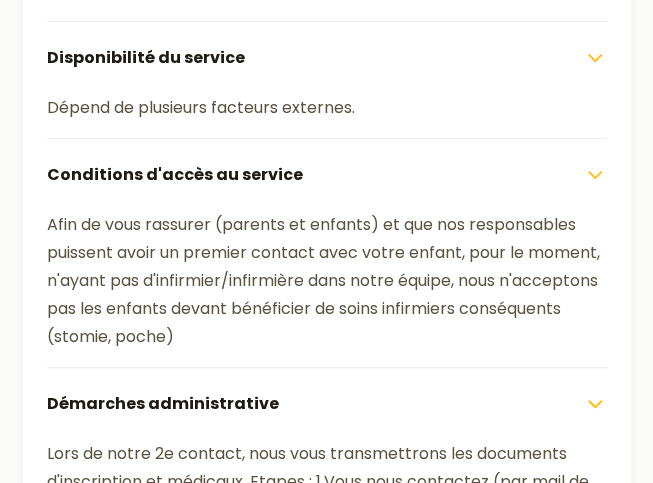 click on "Afin de vous rassurer (parents et enfants) et que nos responsables puissent avoir un premier contact avec votre enfant, pour le moment, n'ayant pas d'infirmier/infirmière dans notre équipe, nous n'acceptons pas les enfants devant bénéficier de soins infirmiers conséquents (stomie, poche)" at bounding box center (327, 281) 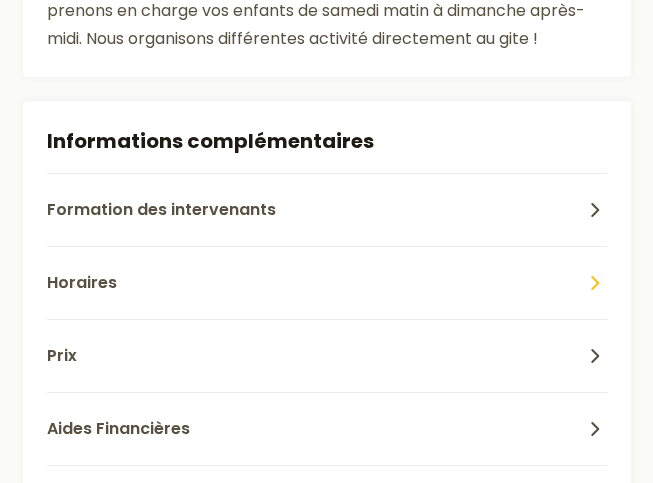 scroll, scrollTop: 1647, scrollLeft: 0, axis: vertical 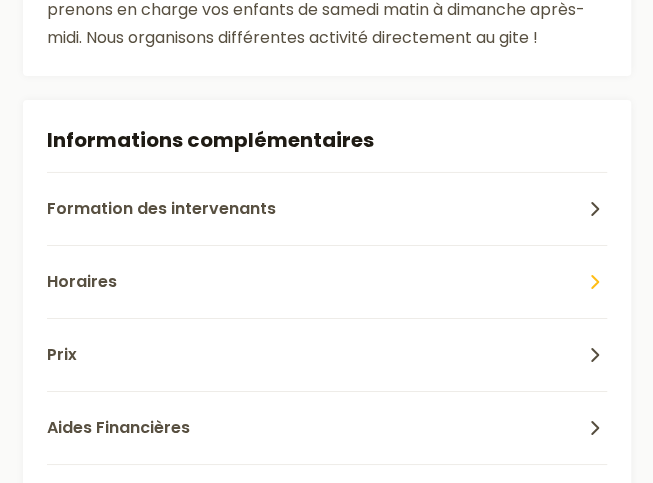click on "Horaires" at bounding box center (327, 281) 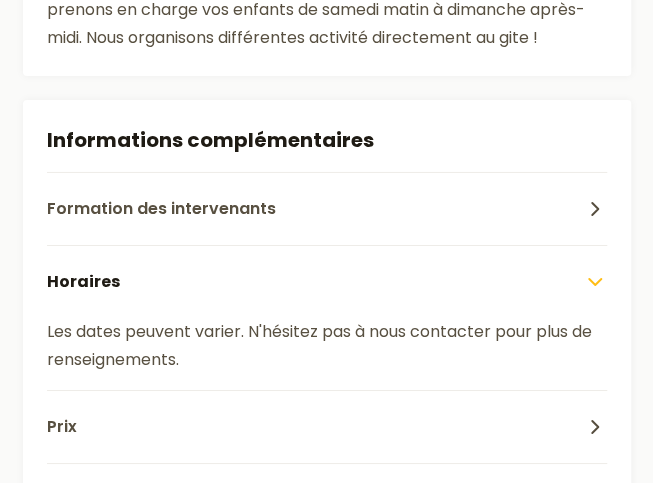 click on "Horaires" at bounding box center (327, 281) 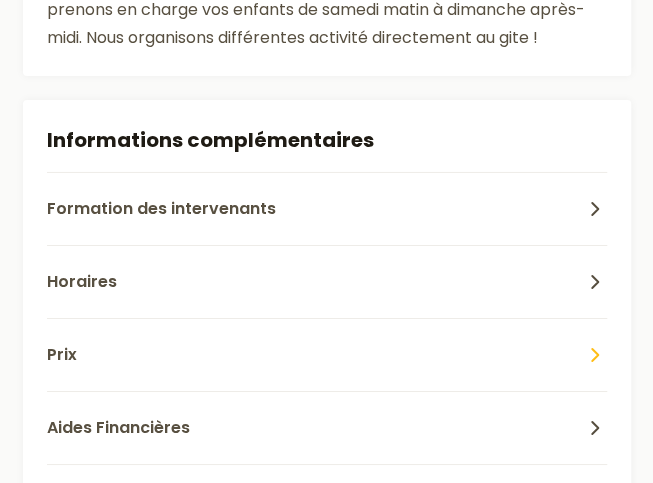 click on "Prix" at bounding box center [327, 354] 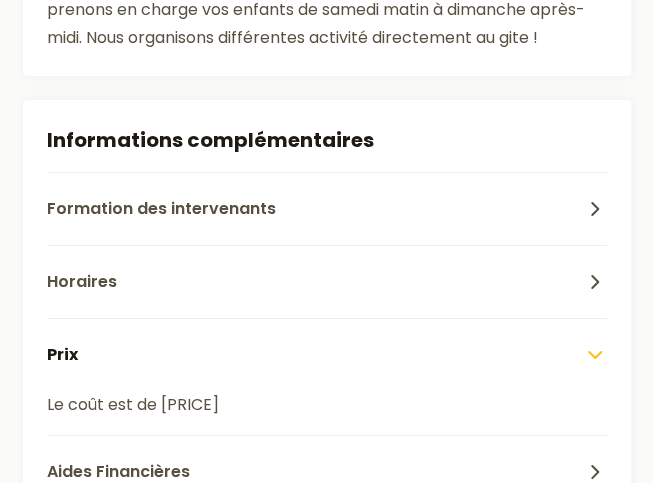 click on "Prix" at bounding box center [327, 354] 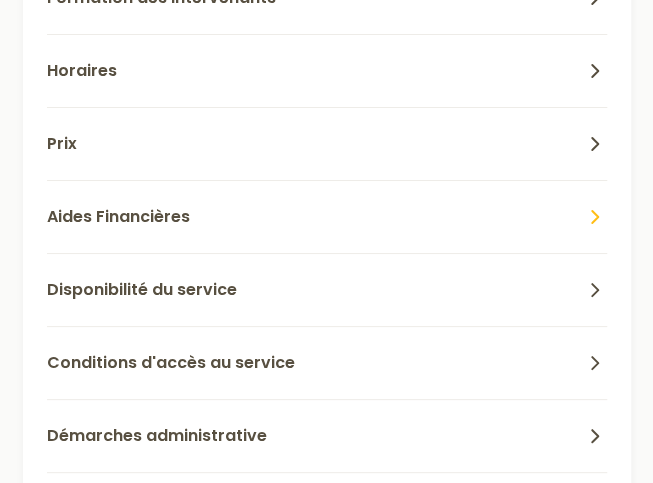 scroll, scrollTop: 1859, scrollLeft: 0, axis: vertical 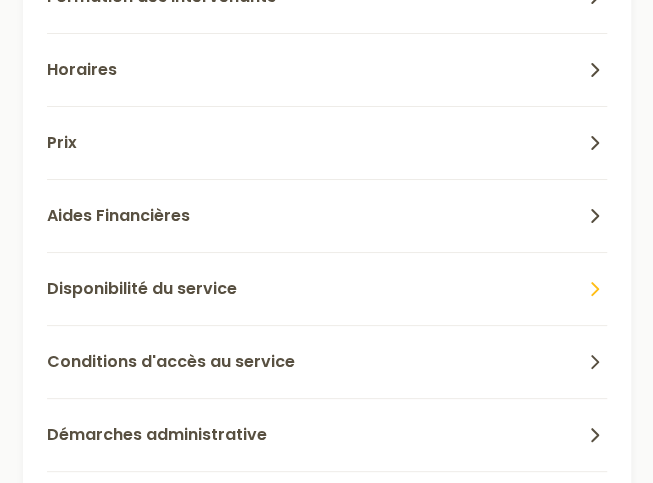 click on "Disponibilité du service" at bounding box center (142, 289) 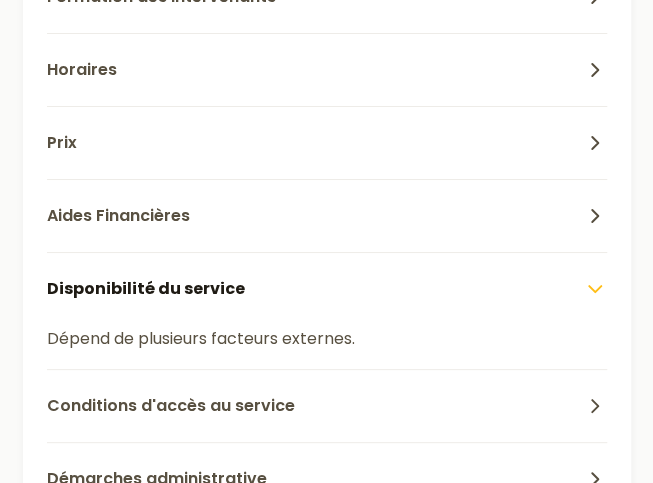 click on "Disponibilité du service" at bounding box center [146, 289] 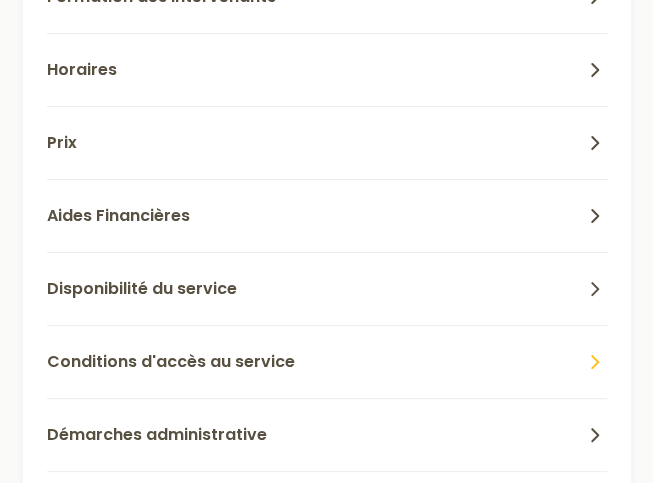 click on "Conditions d'accès au service" at bounding box center [327, 361] 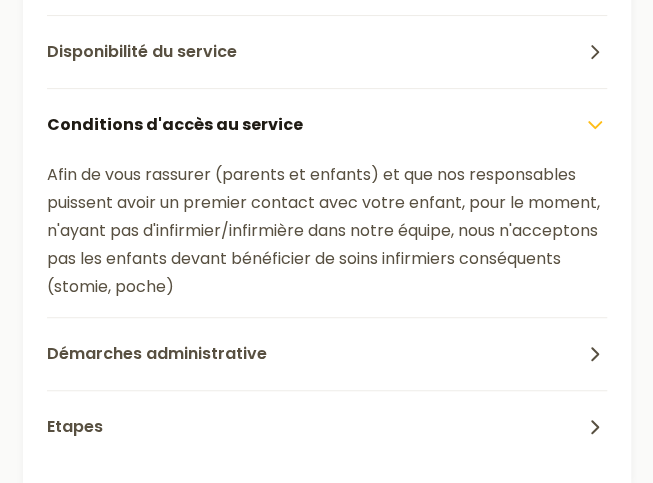 scroll, scrollTop: 2101, scrollLeft: 0, axis: vertical 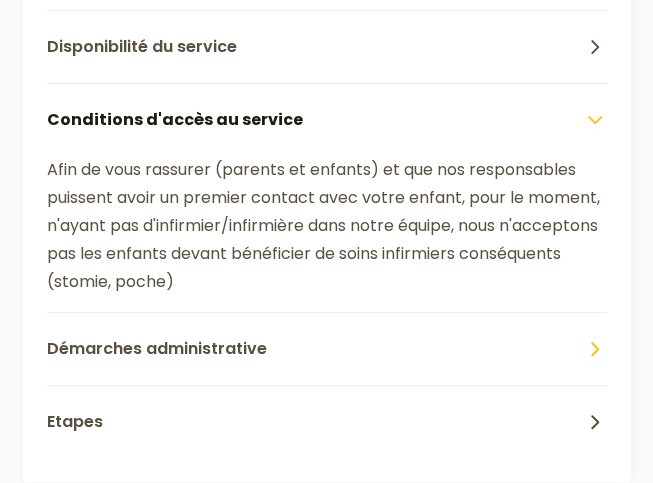 click on "Démarches administrative" at bounding box center [157, 349] 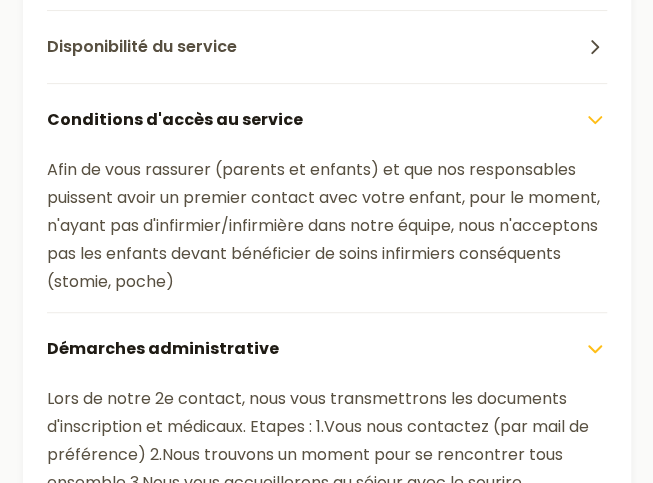 click on "Conditions d'accès au service" at bounding box center (327, 119) 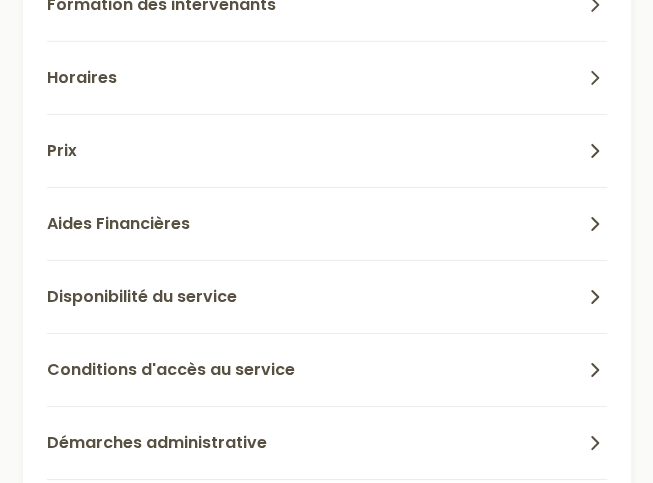 scroll, scrollTop: 1675, scrollLeft: 0, axis: vertical 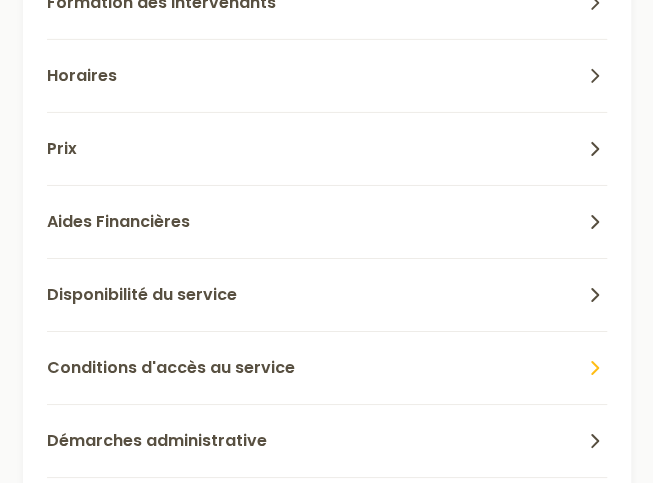 click on "Conditions d'accès au service" at bounding box center [171, 368] 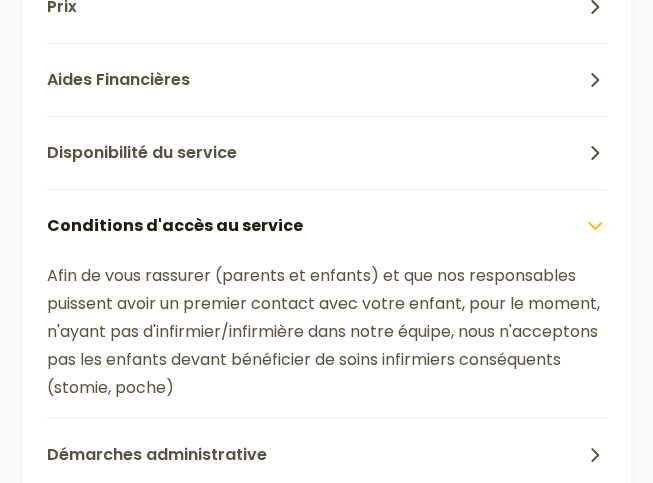 scroll, scrollTop: 1818, scrollLeft: 0, axis: vertical 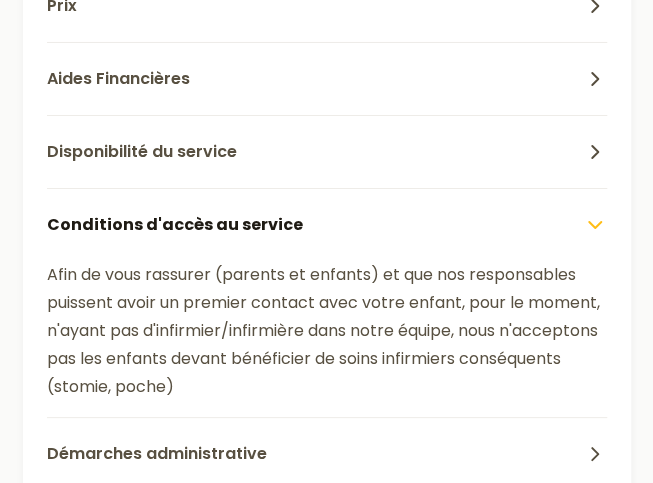 click on "Conditions d'accès au service" at bounding box center (175, 225) 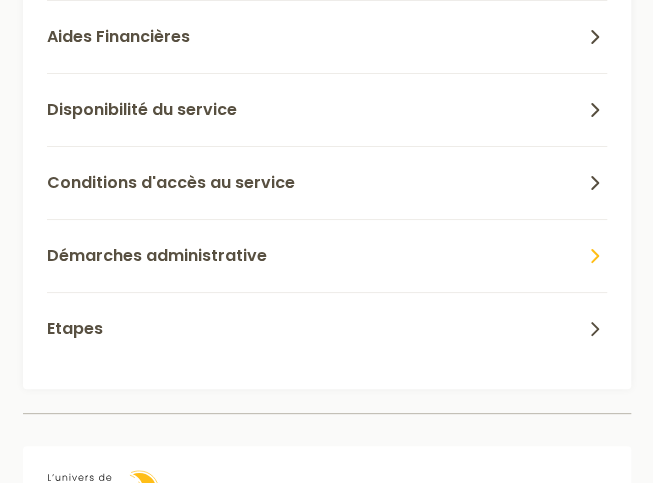 scroll, scrollTop: 1859, scrollLeft: 0, axis: vertical 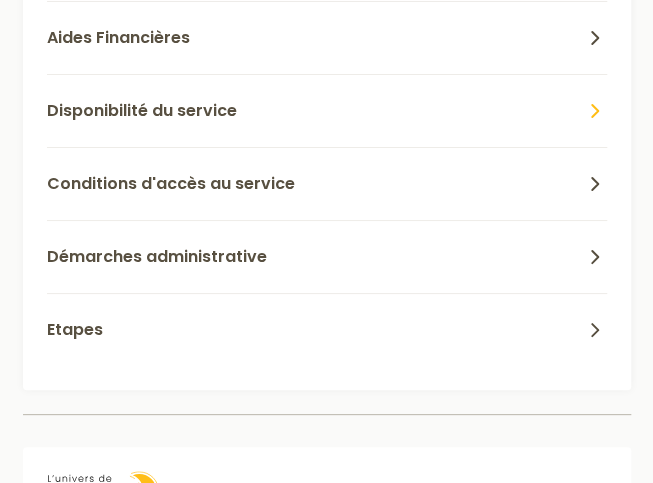 click on "Disponibilité du service" at bounding box center (142, 111) 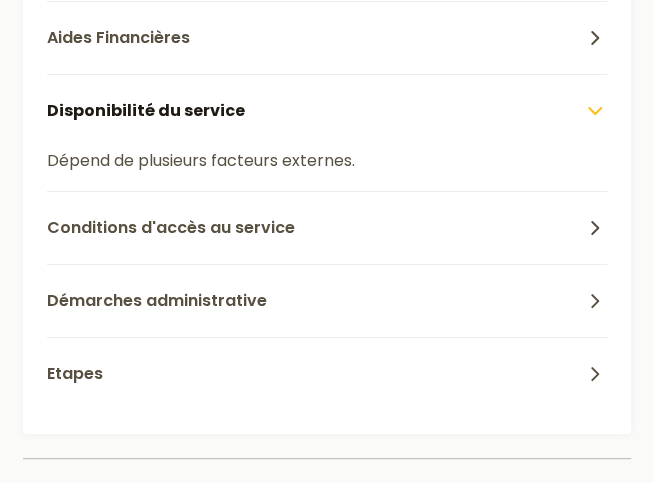 click on "Disponibilité du service" at bounding box center [146, 111] 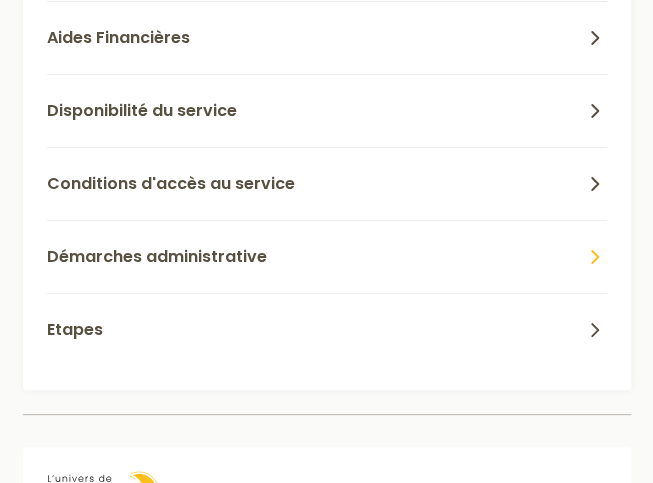 click on "Démarches administrative" at bounding box center (157, 257) 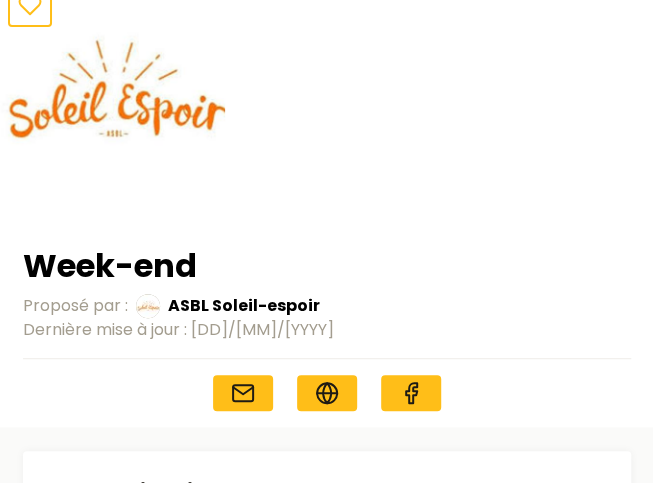 scroll, scrollTop: 0, scrollLeft: 0, axis: both 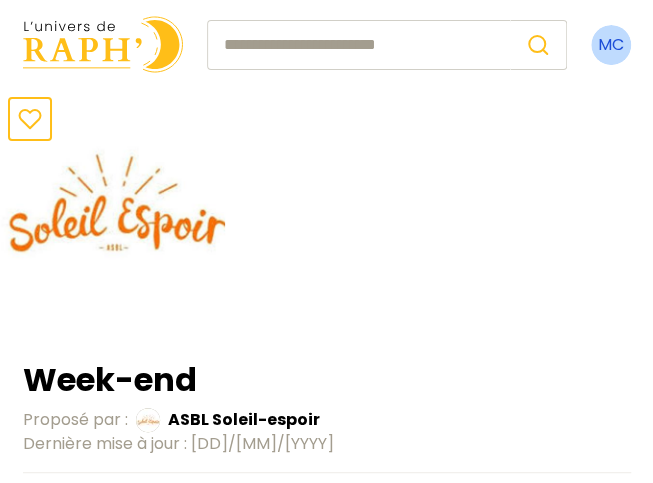 click at bounding box center [103, 44] 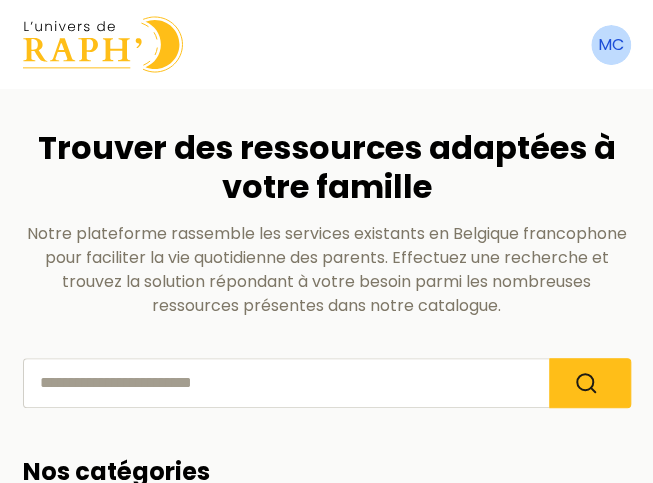 click at bounding box center [286, 383] 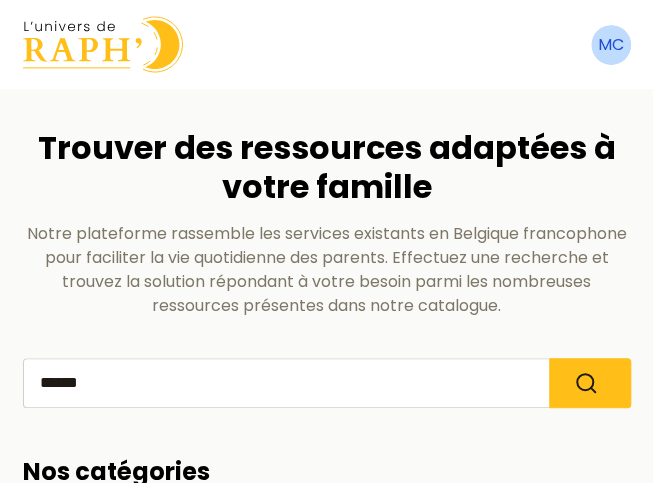 type on "******" 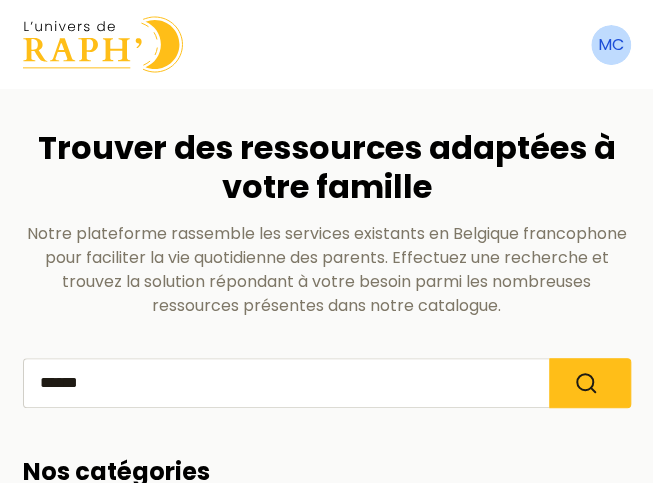 click on "Trouver des ressources" at bounding box center (590, 383) 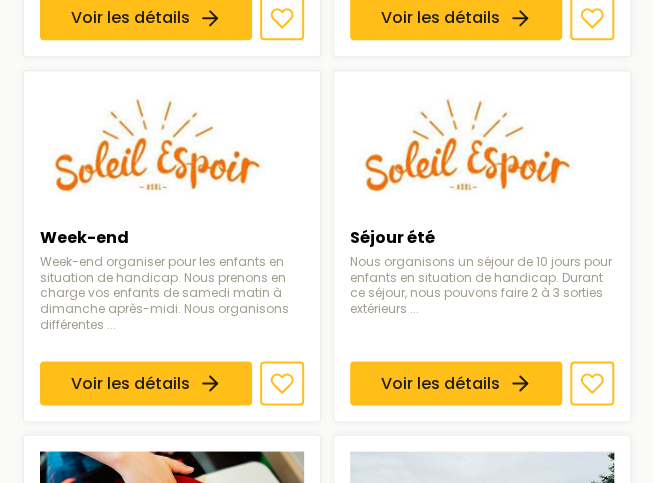 scroll, scrollTop: 659, scrollLeft: 0, axis: vertical 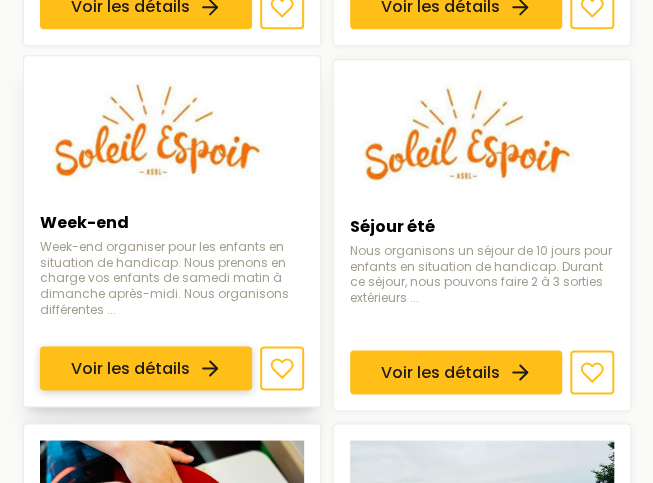 click on "Voir les détails" at bounding box center [146, 368] 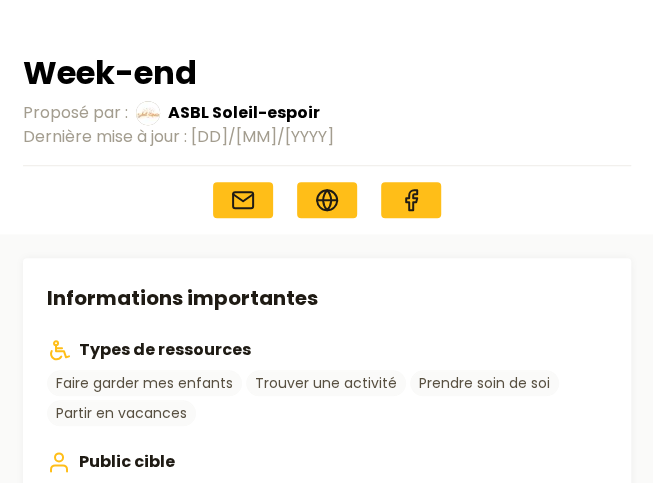 scroll, scrollTop: 308, scrollLeft: 0, axis: vertical 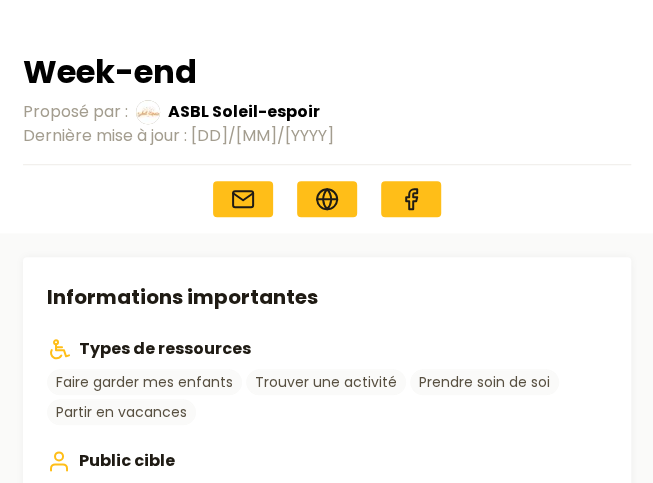 type on "******" 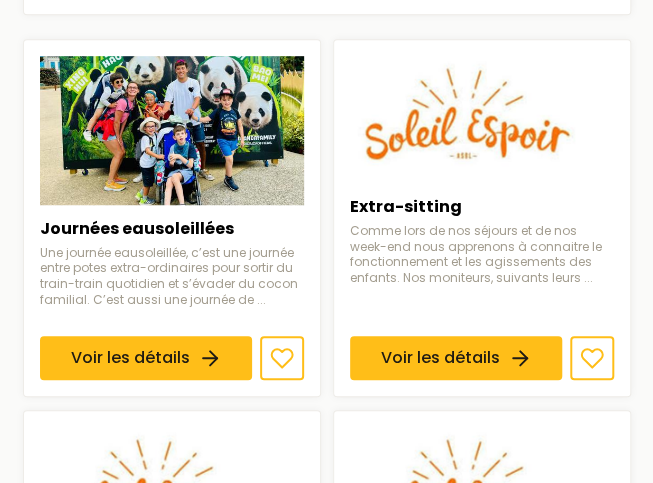 scroll, scrollTop: 659, scrollLeft: 0, axis: vertical 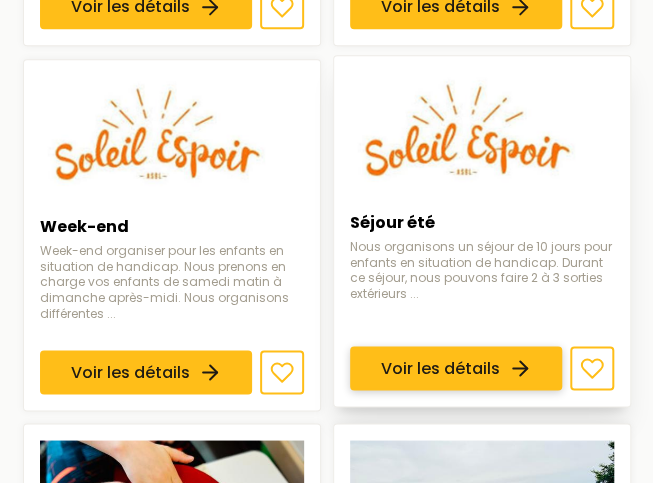 click on "Voir les détails" at bounding box center [456, 368] 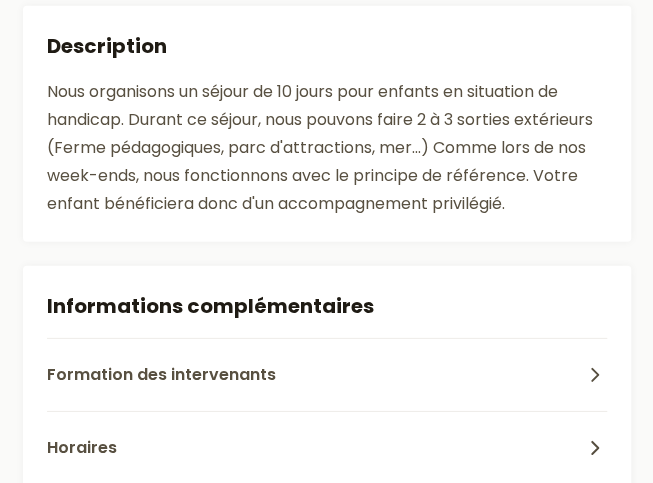 scroll, scrollTop: 1360, scrollLeft: 0, axis: vertical 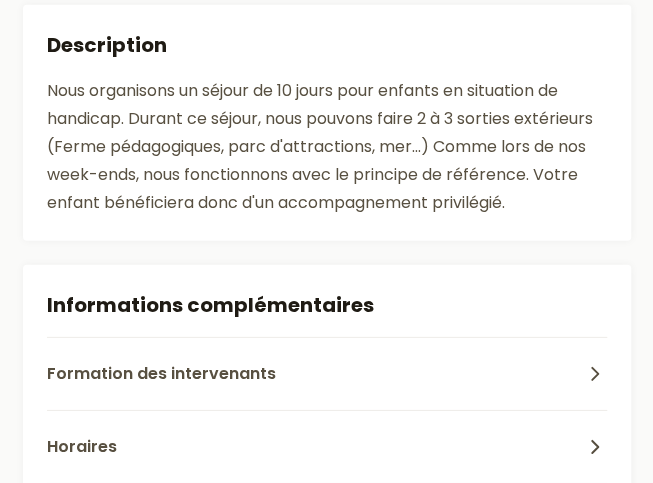 click on "Formation des intervenants" at bounding box center (327, 373) 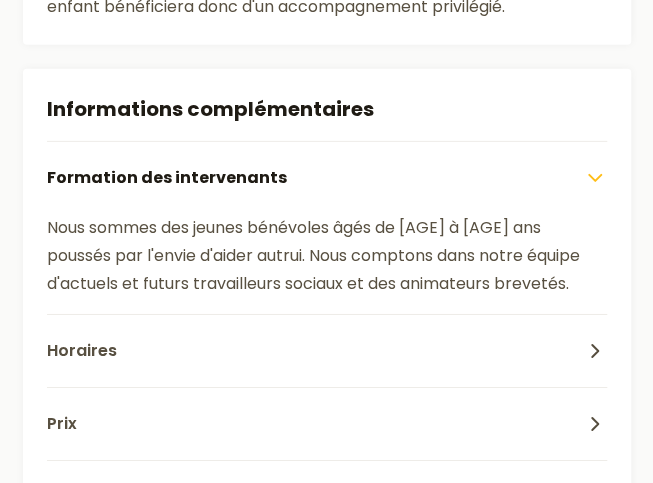 scroll, scrollTop: 1582, scrollLeft: 0, axis: vertical 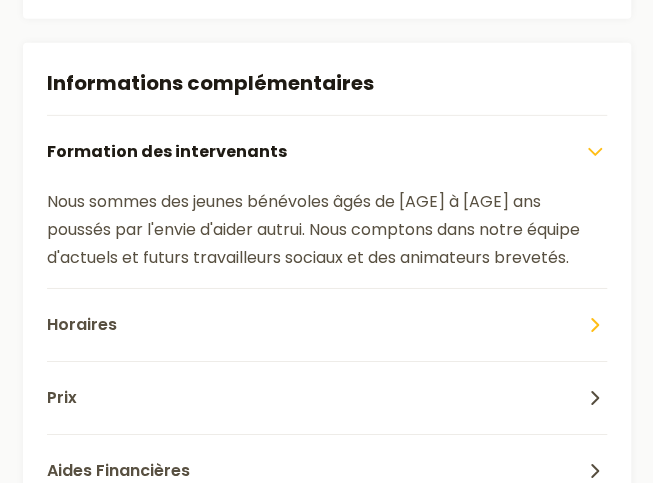 click on "Horaires" at bounding box center (327, 324) 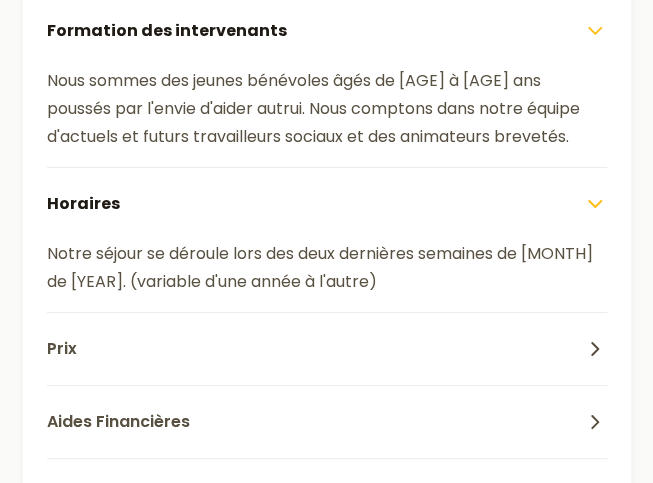 scroll, scrollTop: 1704, scrollLeft: 0, axis: vertical 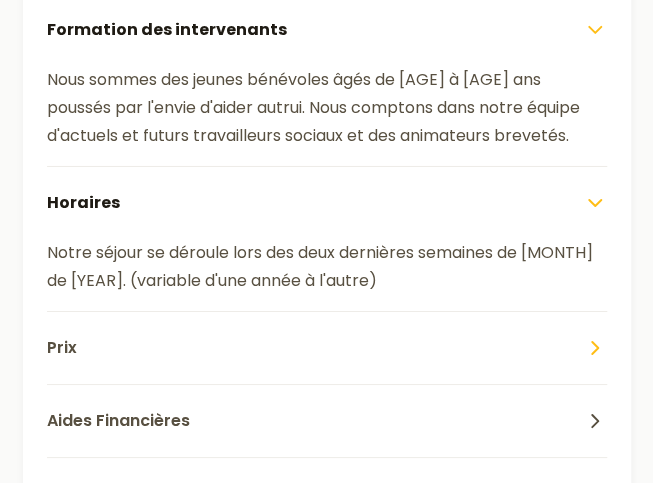 click on "Prix" at bounding box center [327, 347] 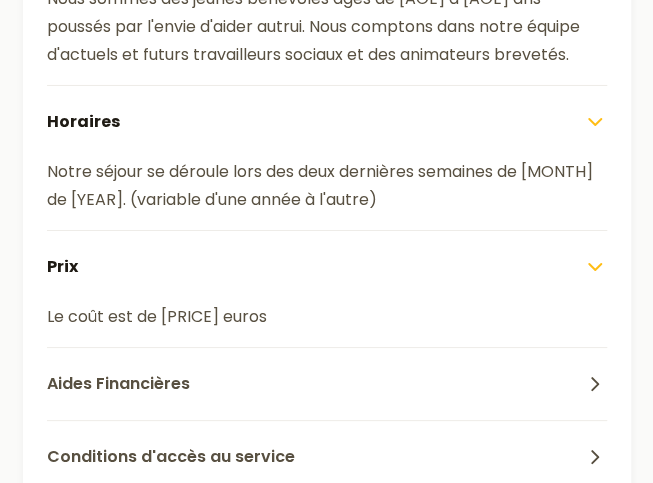 scroll, scrollTop: 1786, scrollLeft: 0, axis: vertical 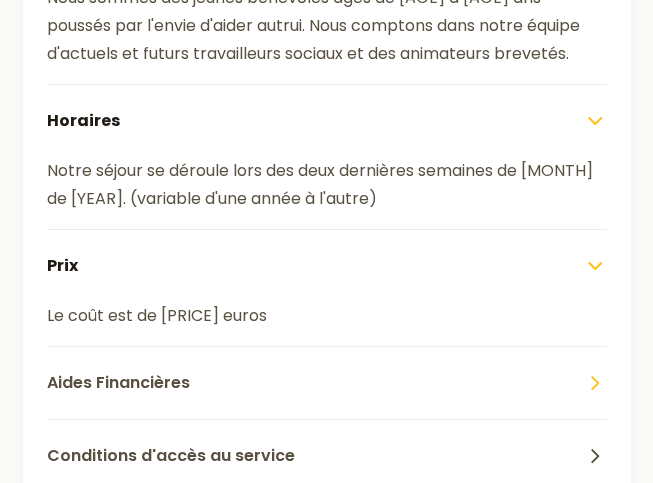click on "Aides Financières" at bounding box center (118, 383) 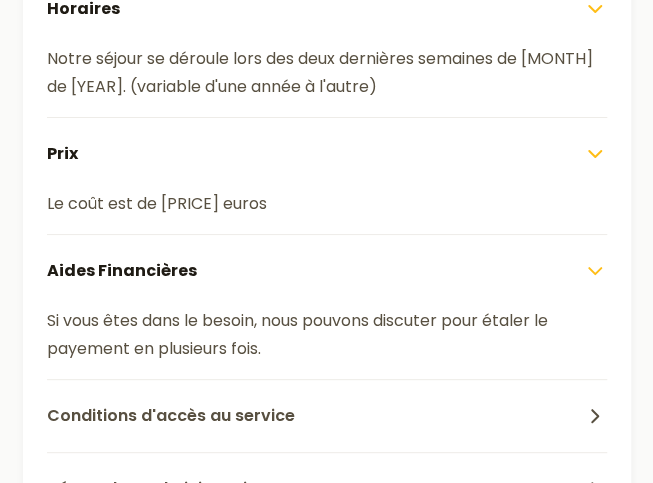 scroll, scrollTop: 1899, scrollLeft: 0, axis: vertical 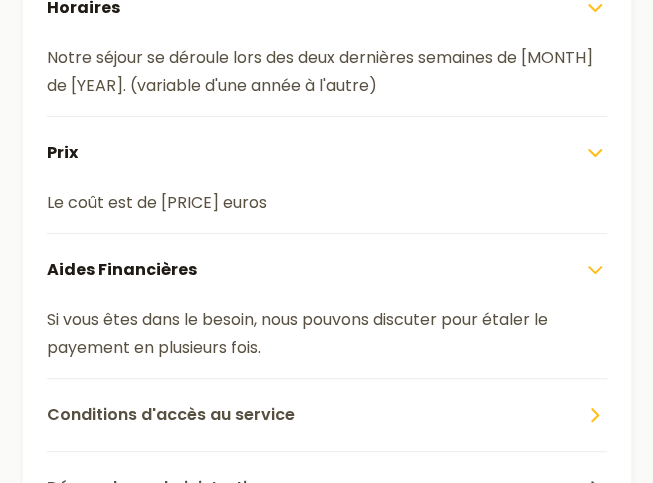 click on "Conditions d'accès au service" at bounding box center (171, 415) 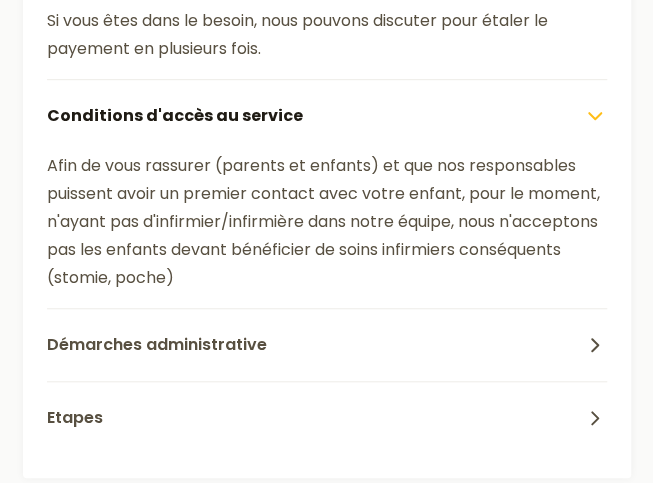 scroll, scrollTop: 2199, scrollLeft: 0, axis: vertical 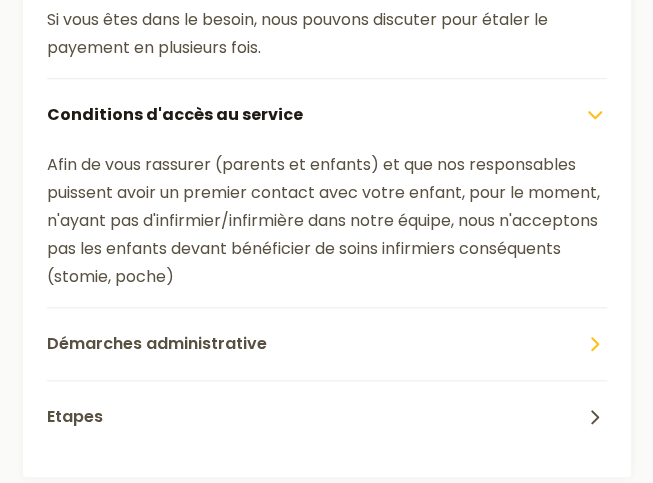 click on "Démarches administrative" at bounding box center (327, 343) 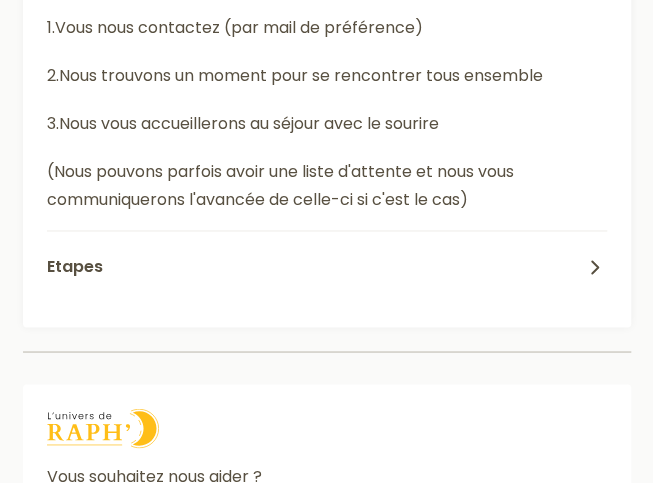 scroll, scrollTop: 2642, scrollLeft: 0, axis: vertical 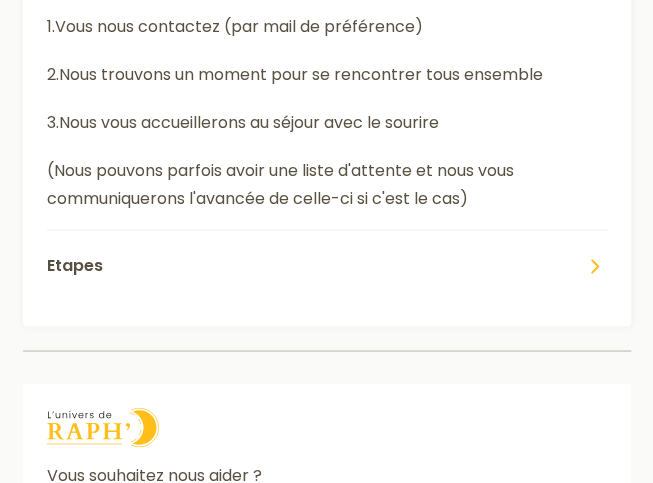 click on "Etapes" at bounding box center (327, 265) 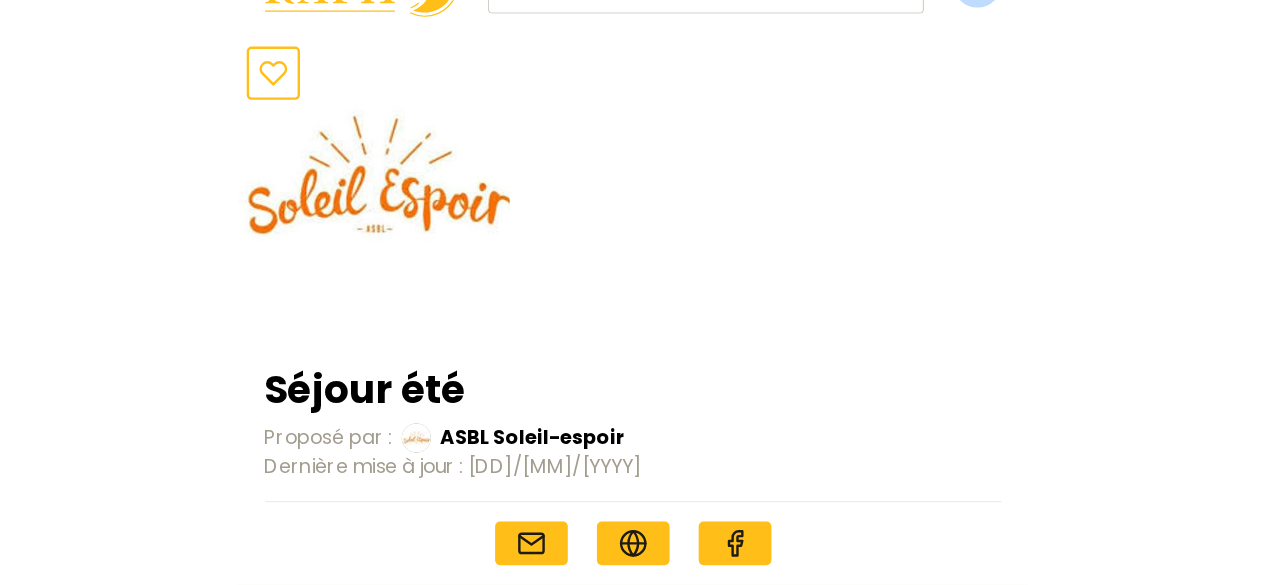 scroll, scrollTop: 0, scrollLeft: 0, axis: both 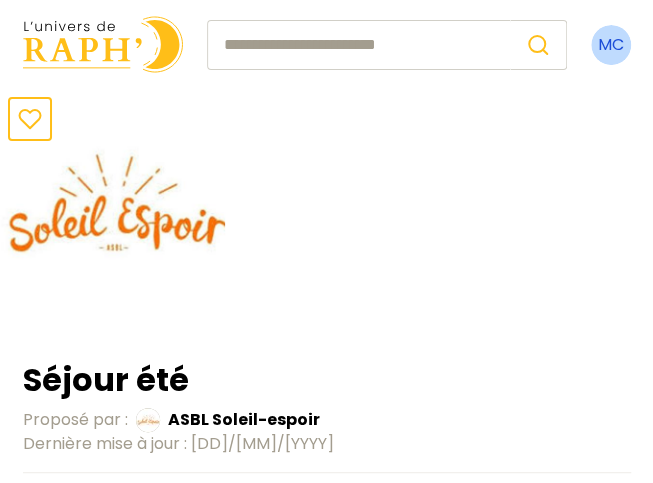 click at bounding box center (103, 44) 